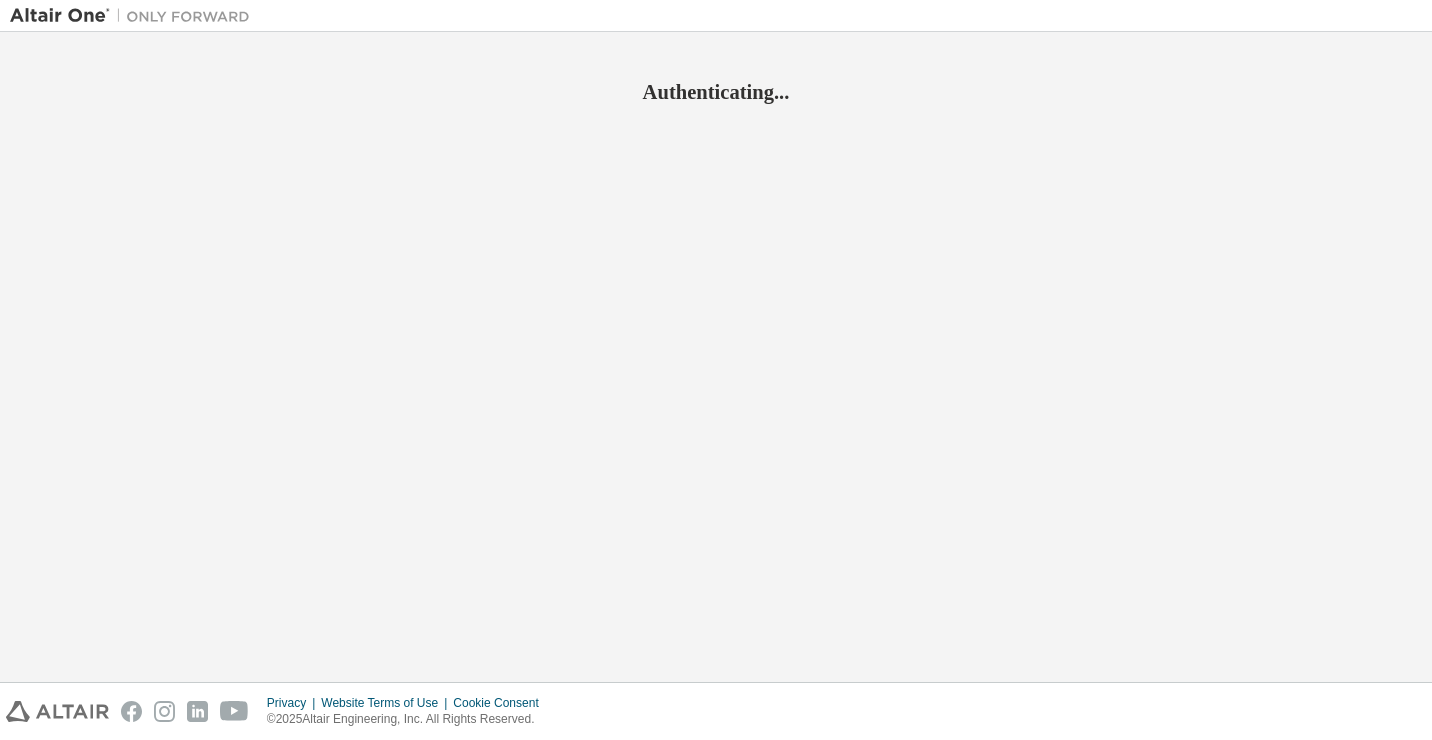 scroll, scrollTop: 0, scrollLeft: 0, axis: both 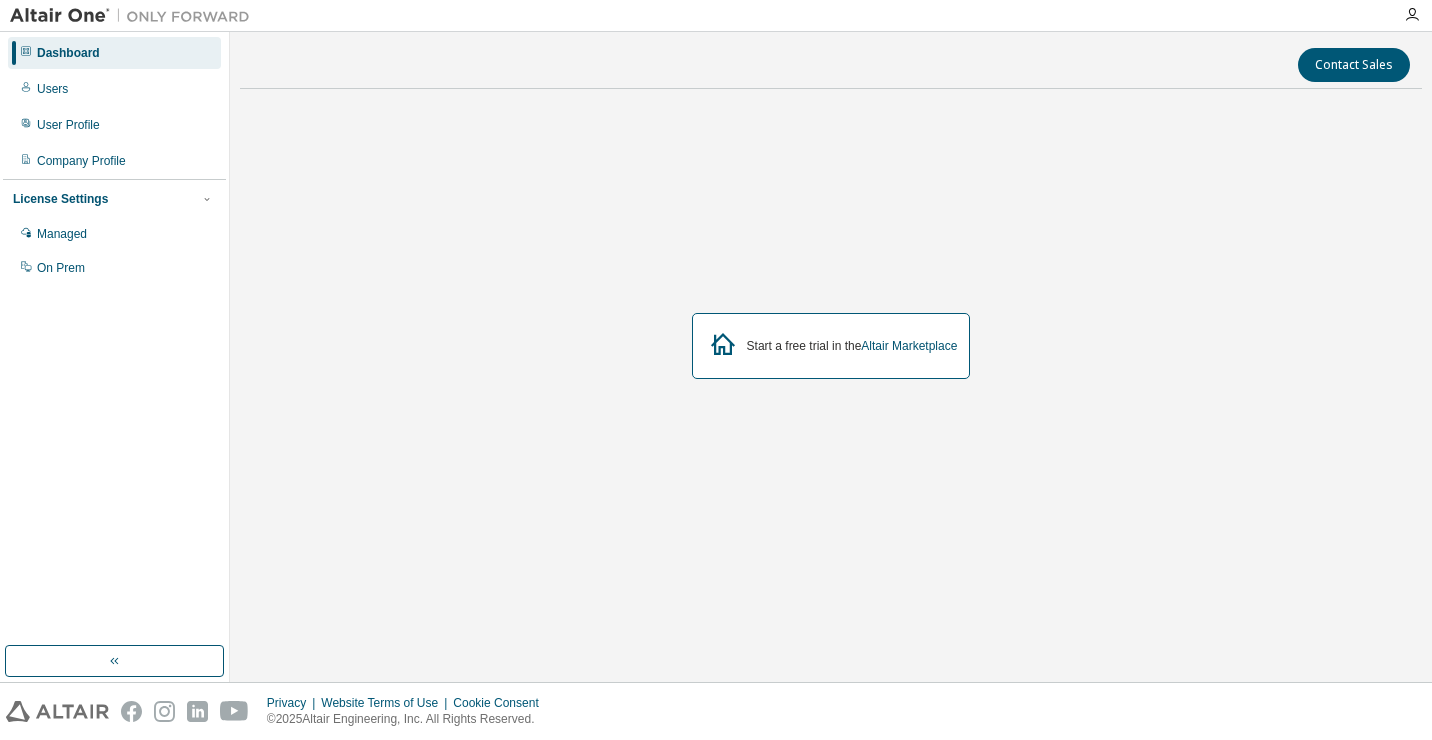 click on "License Settings" at bounding box center [60, 199] 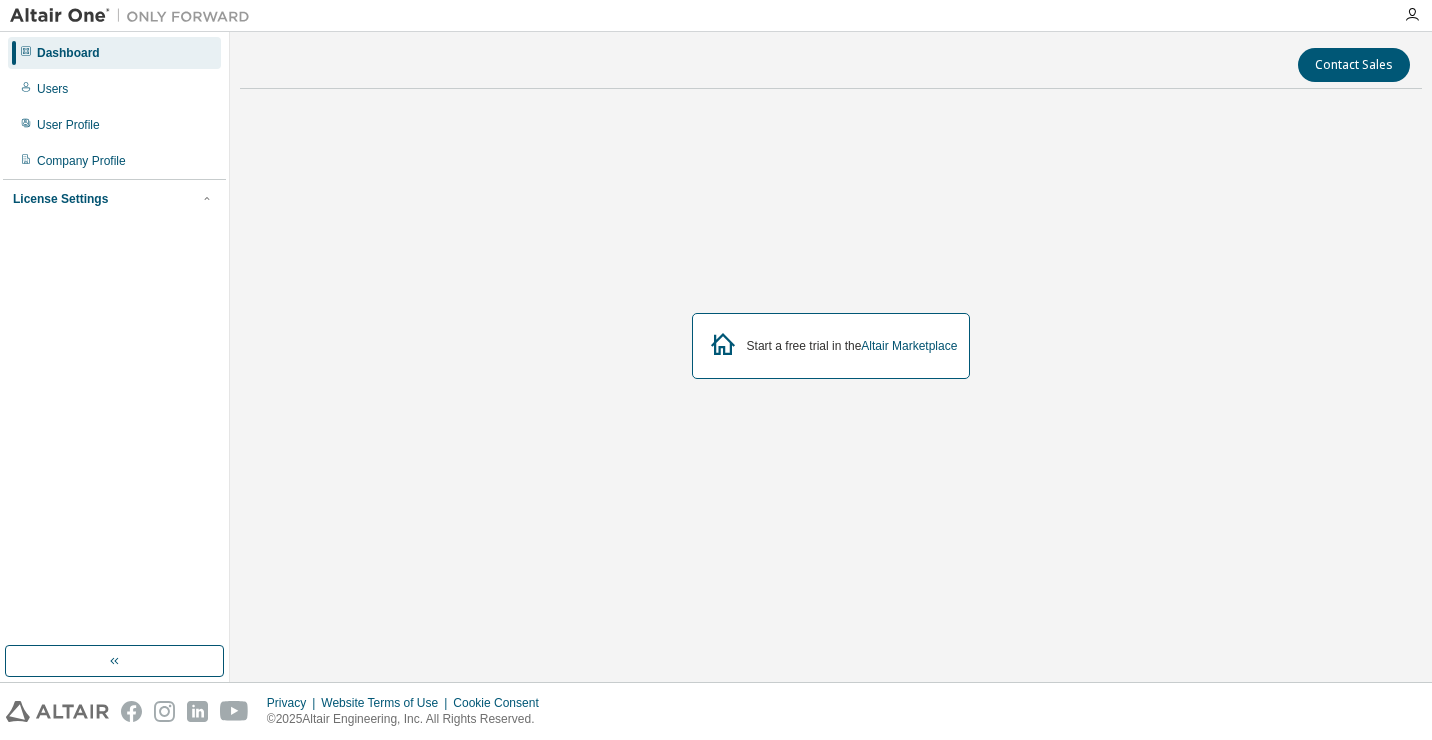 click on "License Settings" at bounding box center (60, 199) 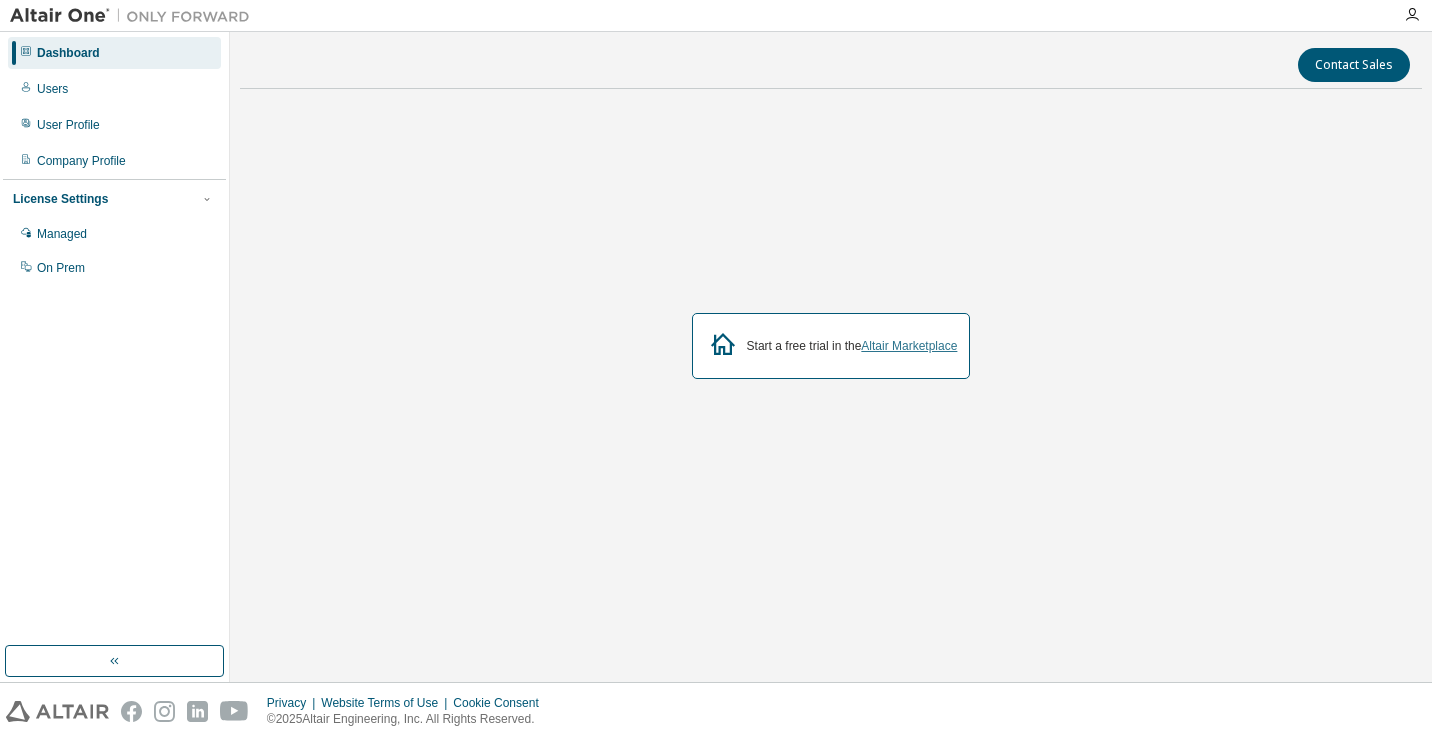 click on "Altair Marketplace" at bounding box center (909, 346) 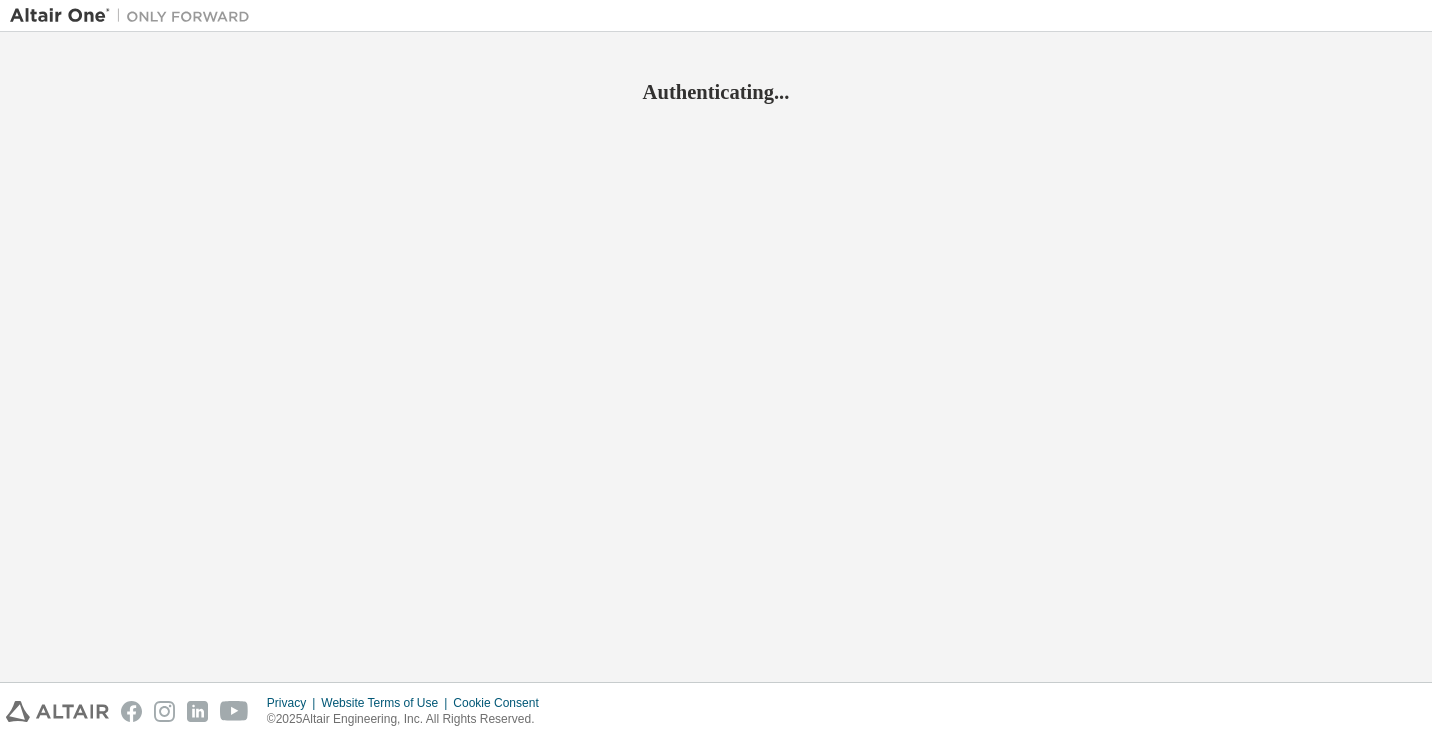 scroll, scrollTop: 0, scrollLeft: 0, axis: both 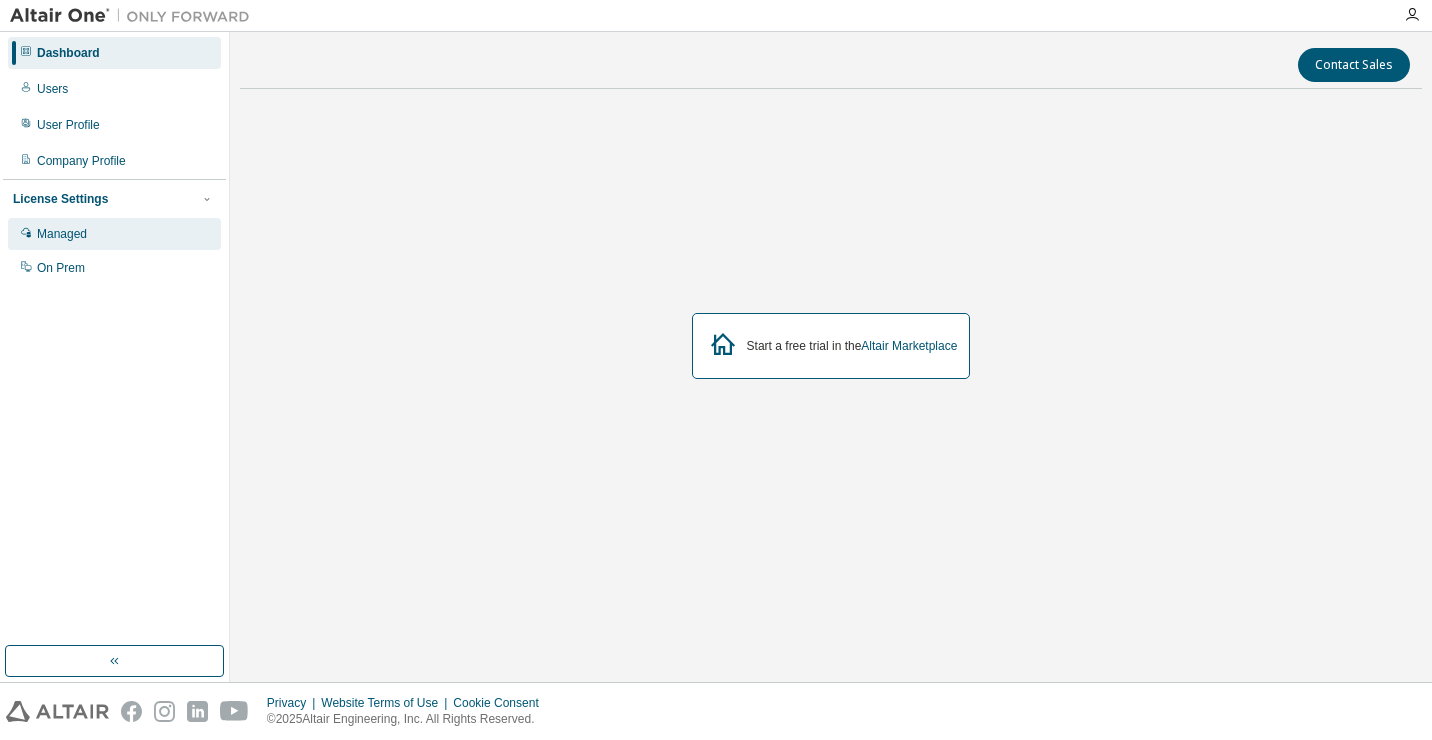 click on "Managed" at bounding box center (114, 234) 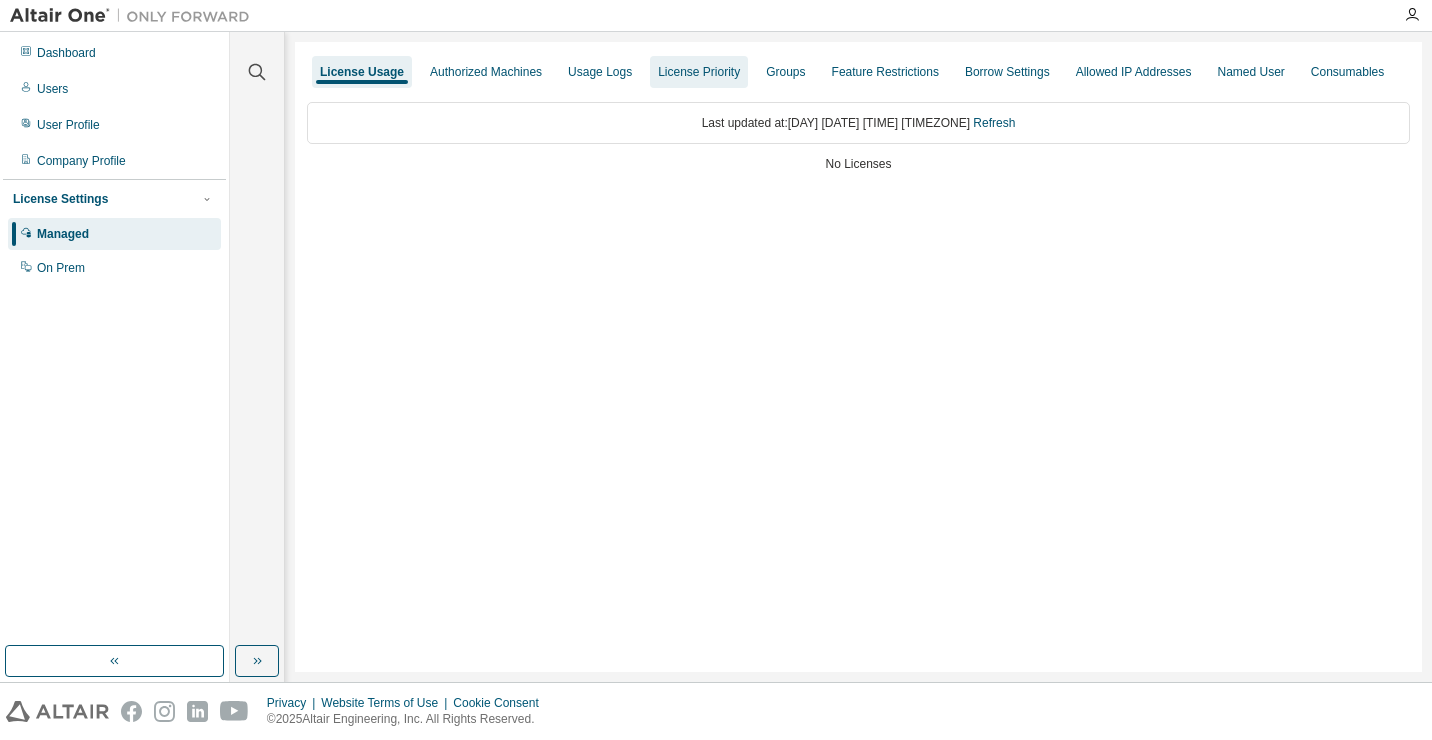 click on "License Priority" at bounding box center [699, 72] 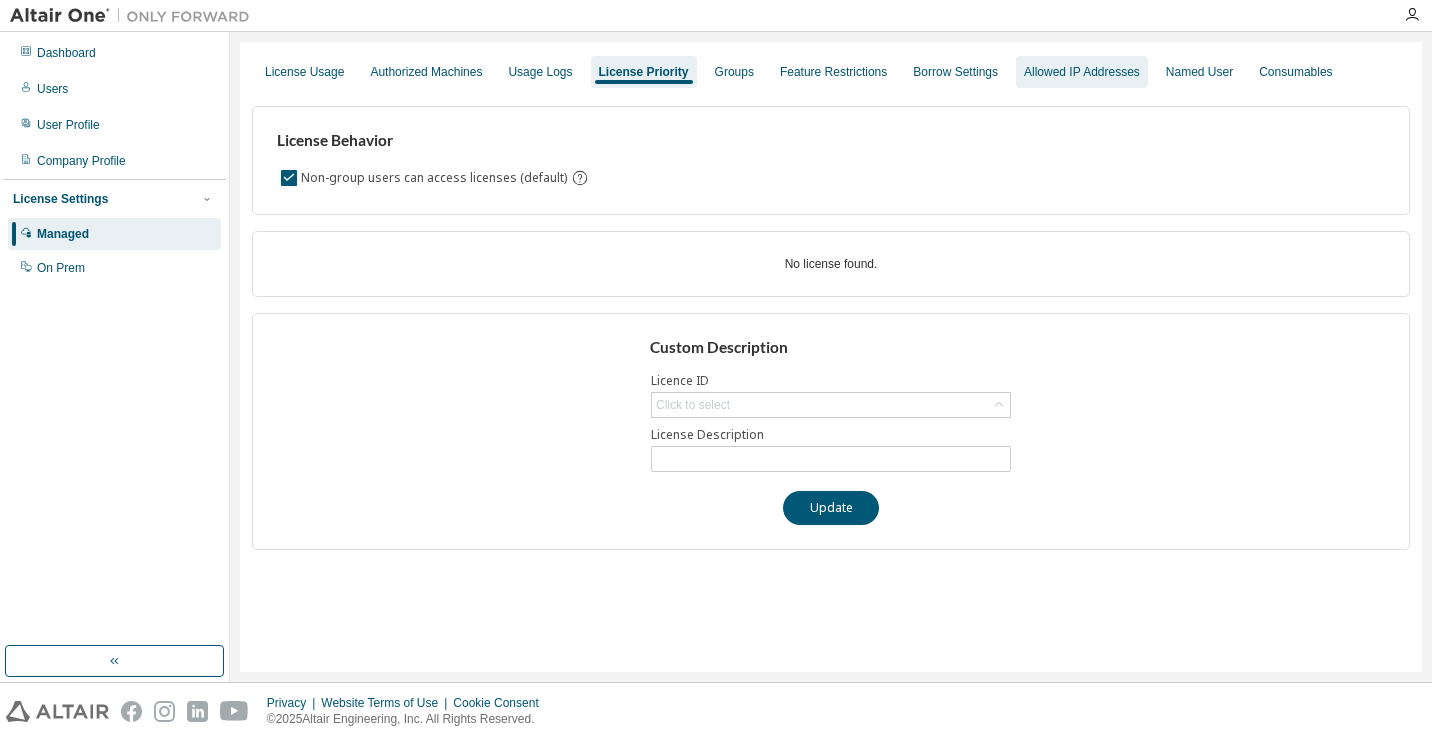 click on "Allowed IP Addresses" at bounding box center (1082, 72) 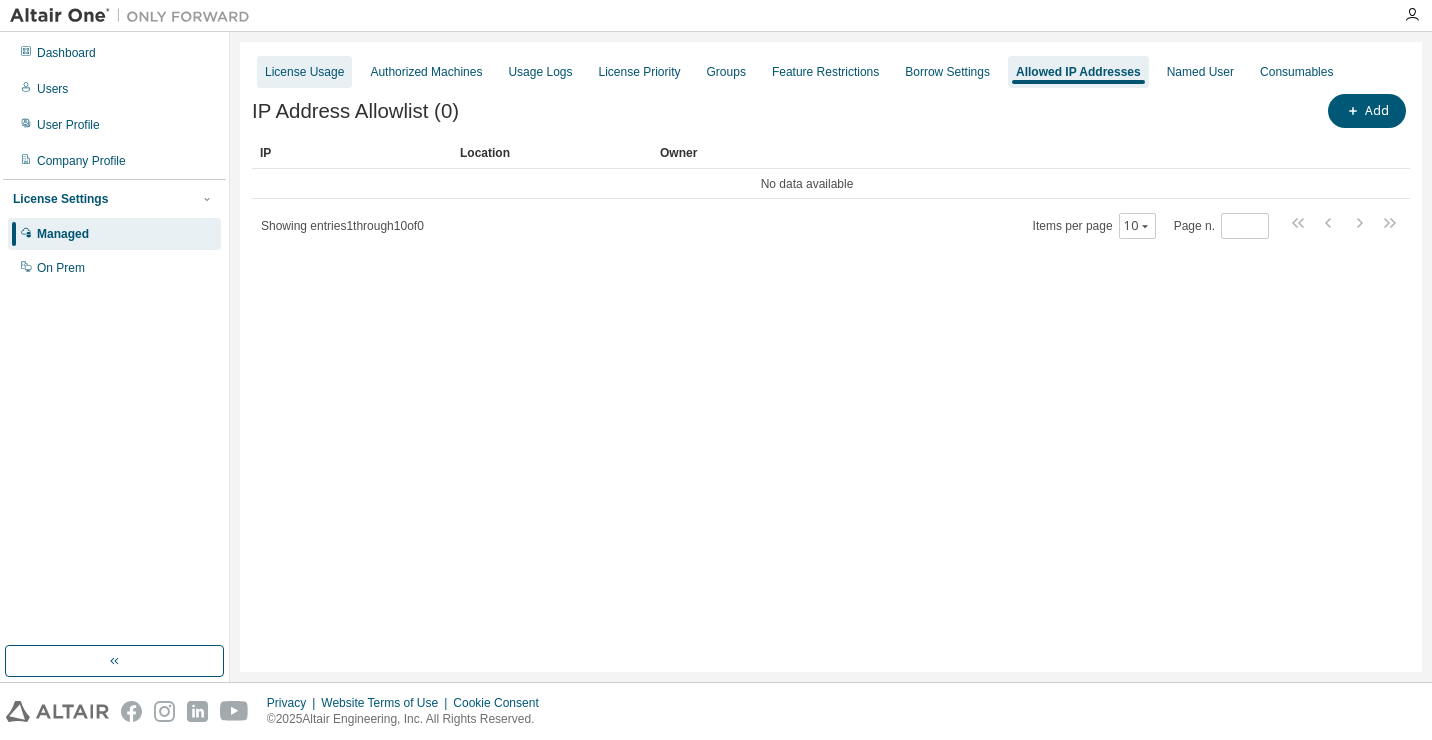 click on "License Usage" at bounding box center [304, 72] 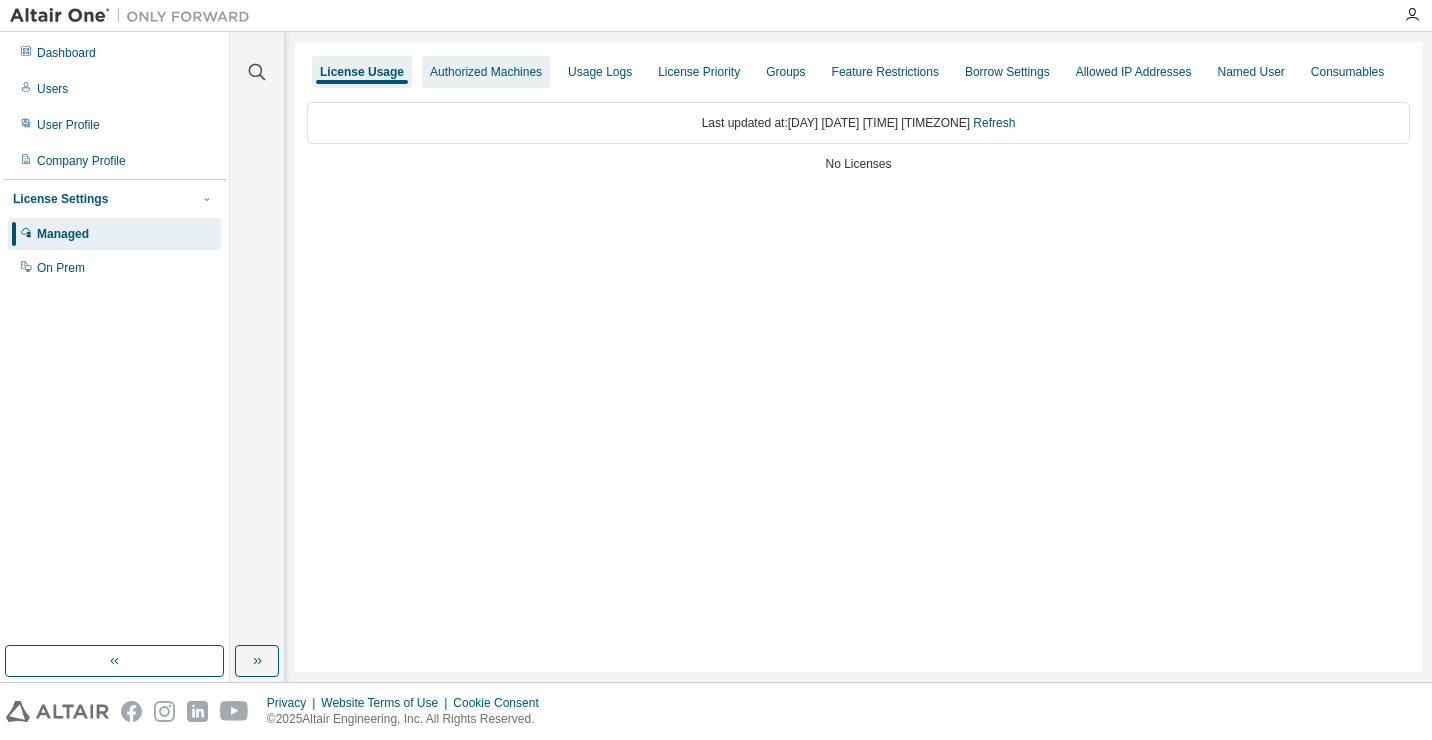 click on "Authorized Machines" at bounding box center [486, 72] 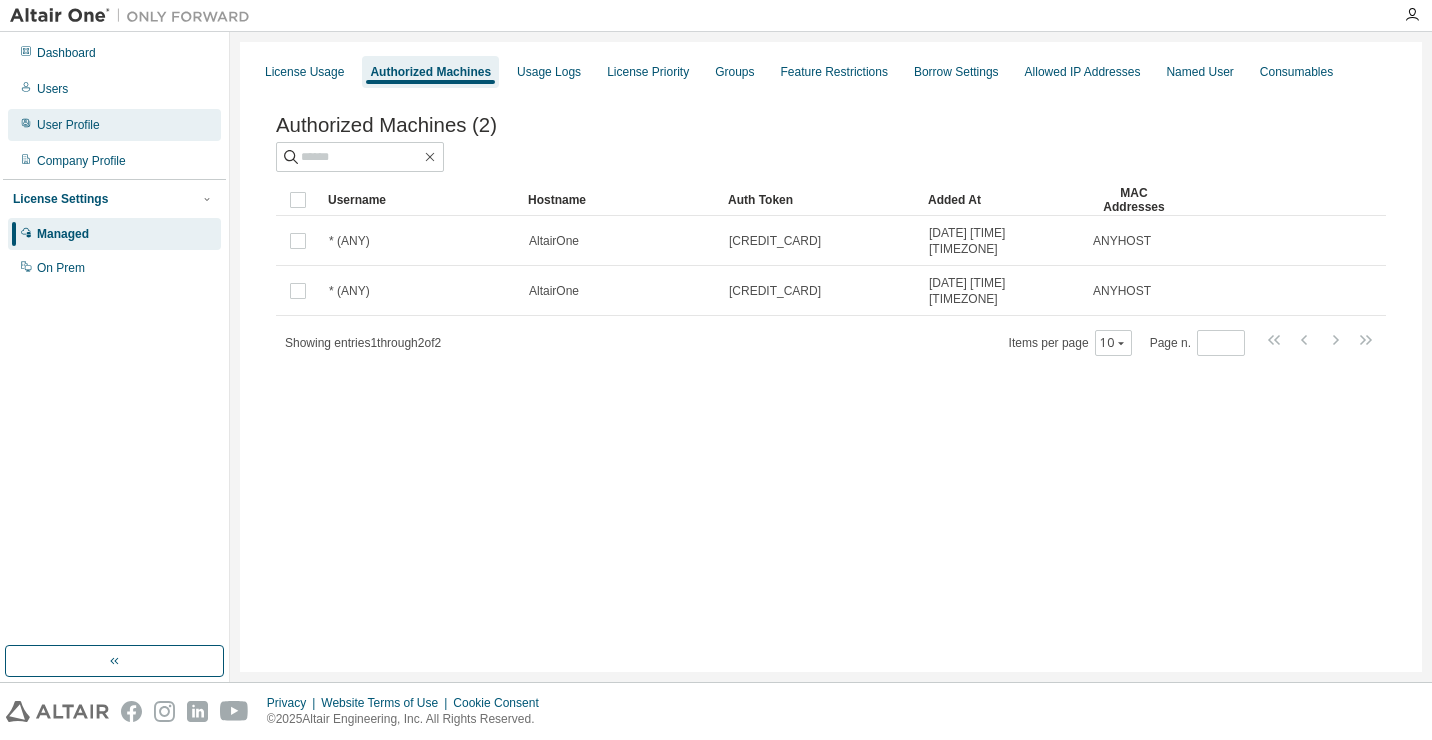 click on "User Profile" at bounding box center [68, 125] 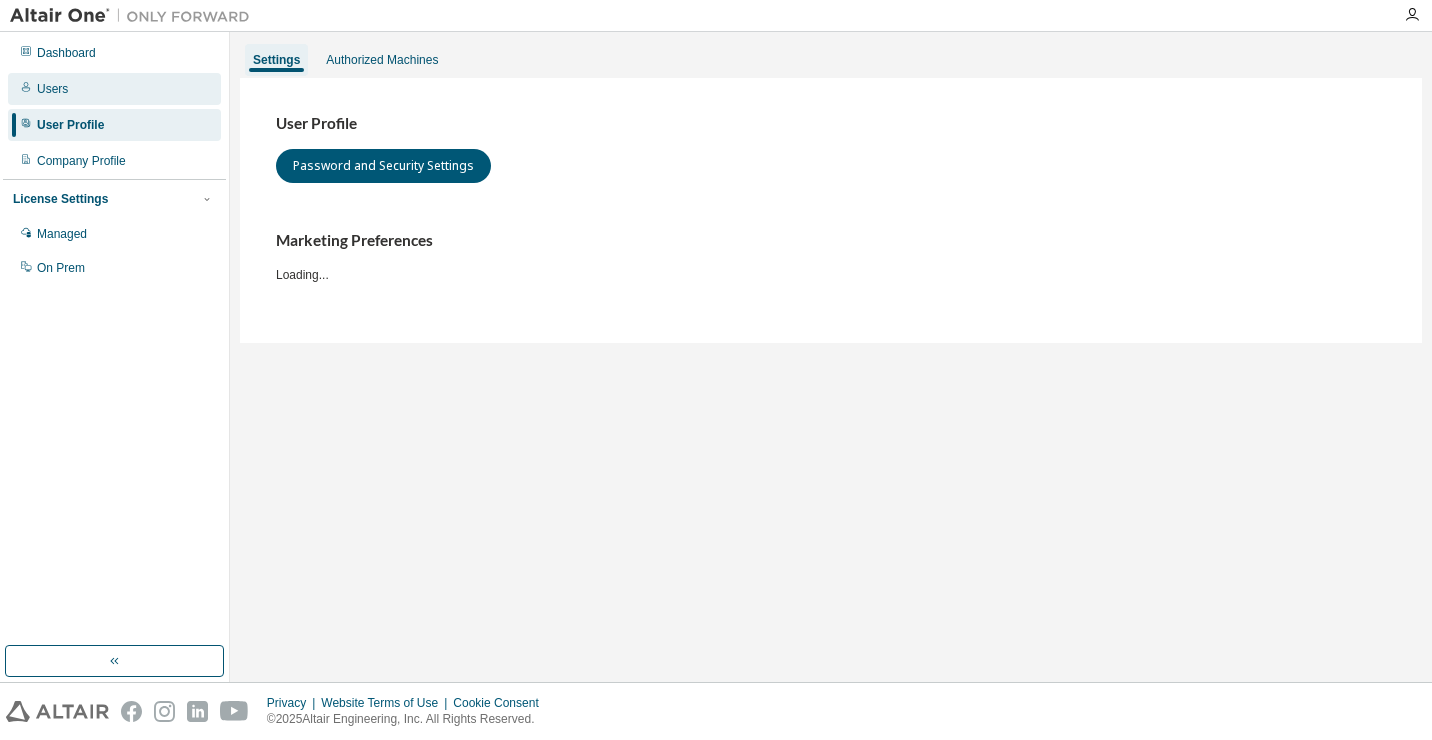 click on "Users" at bounding box center (52, 89) 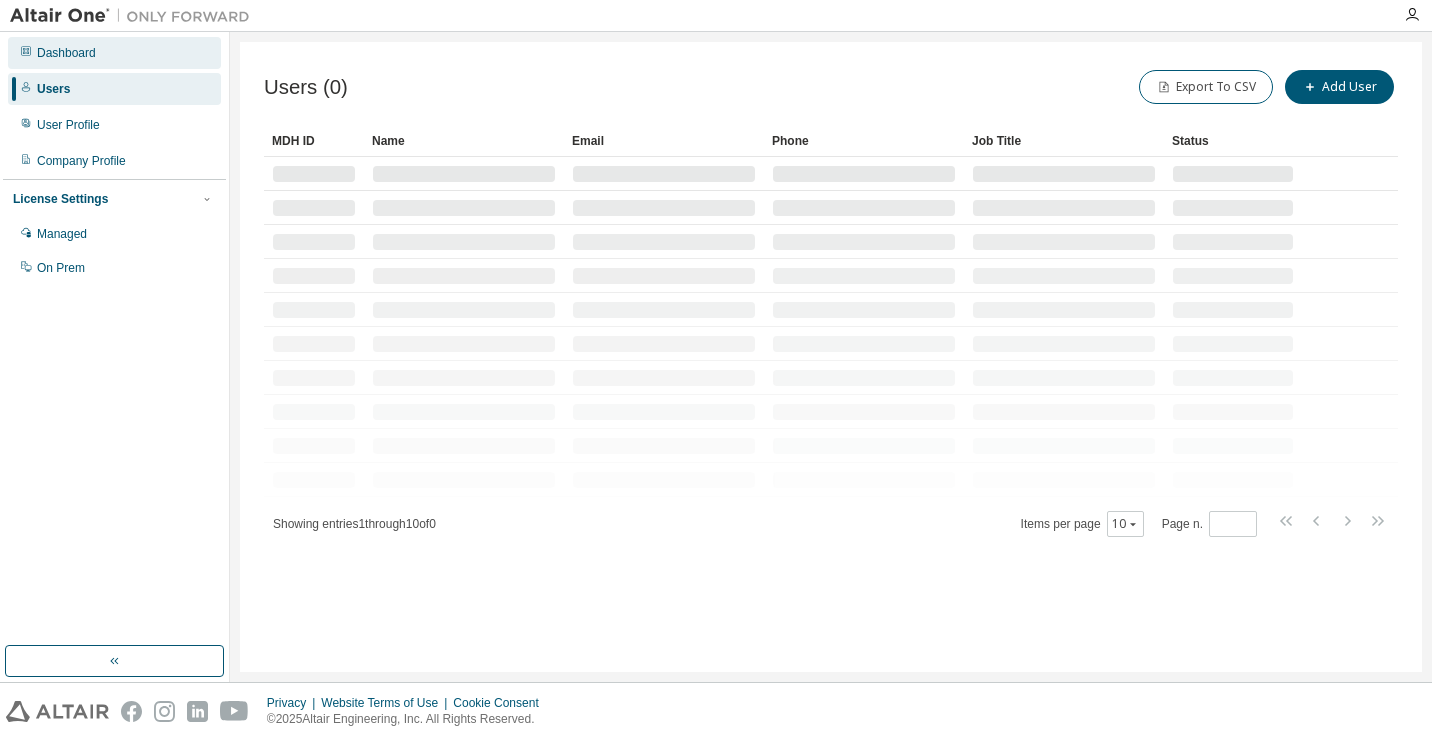 click on "Dashboard" at bounding box center (66, 53) 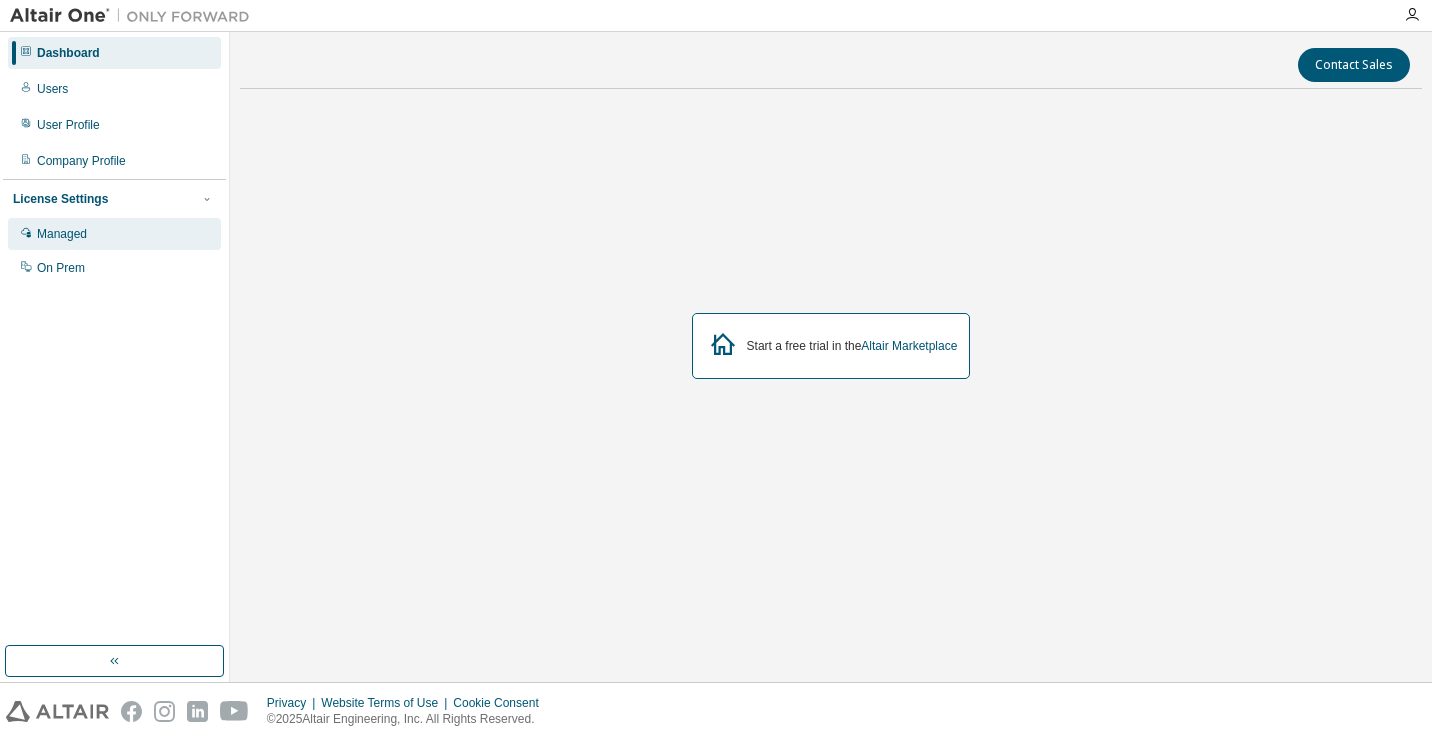 click on "Managed" at bounding box center (114, 234) 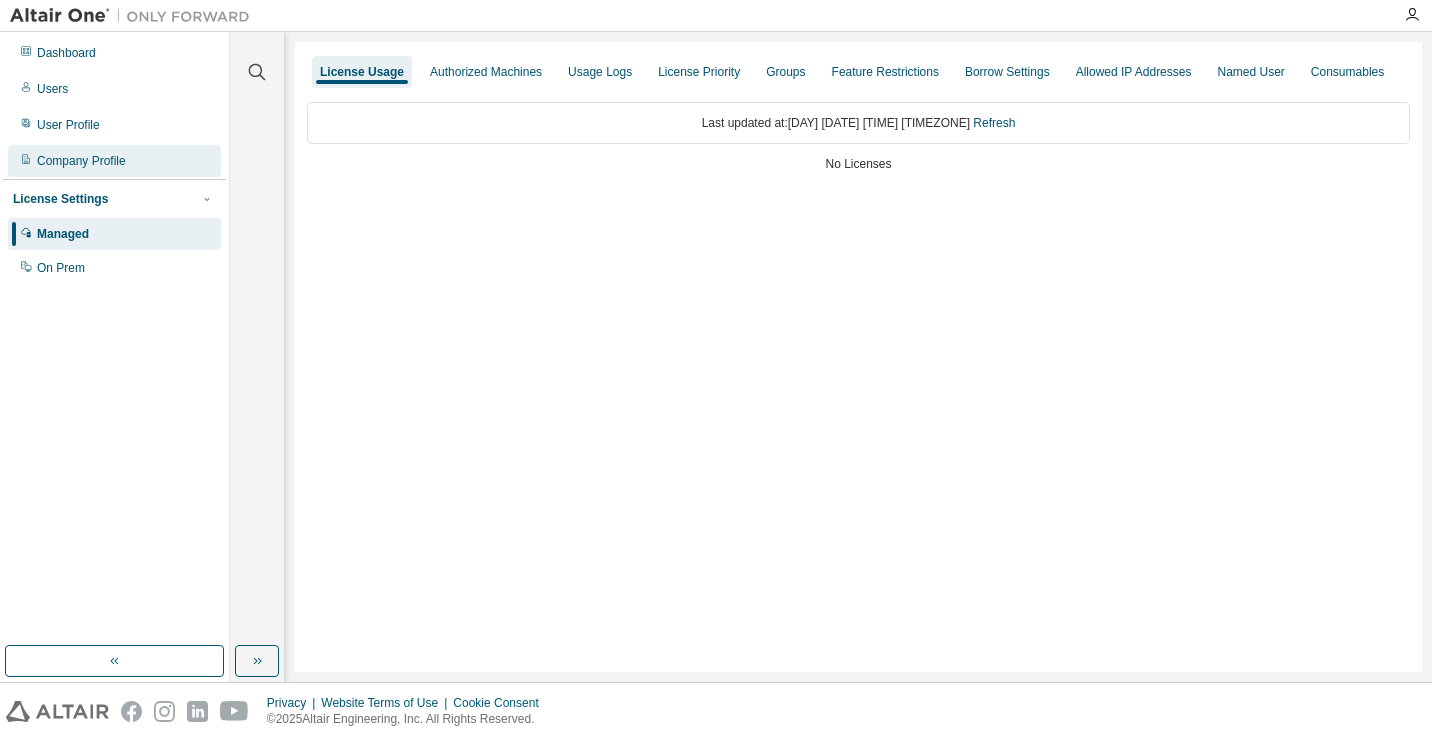 click on "Company Profile" at bounding box center [81, 161] 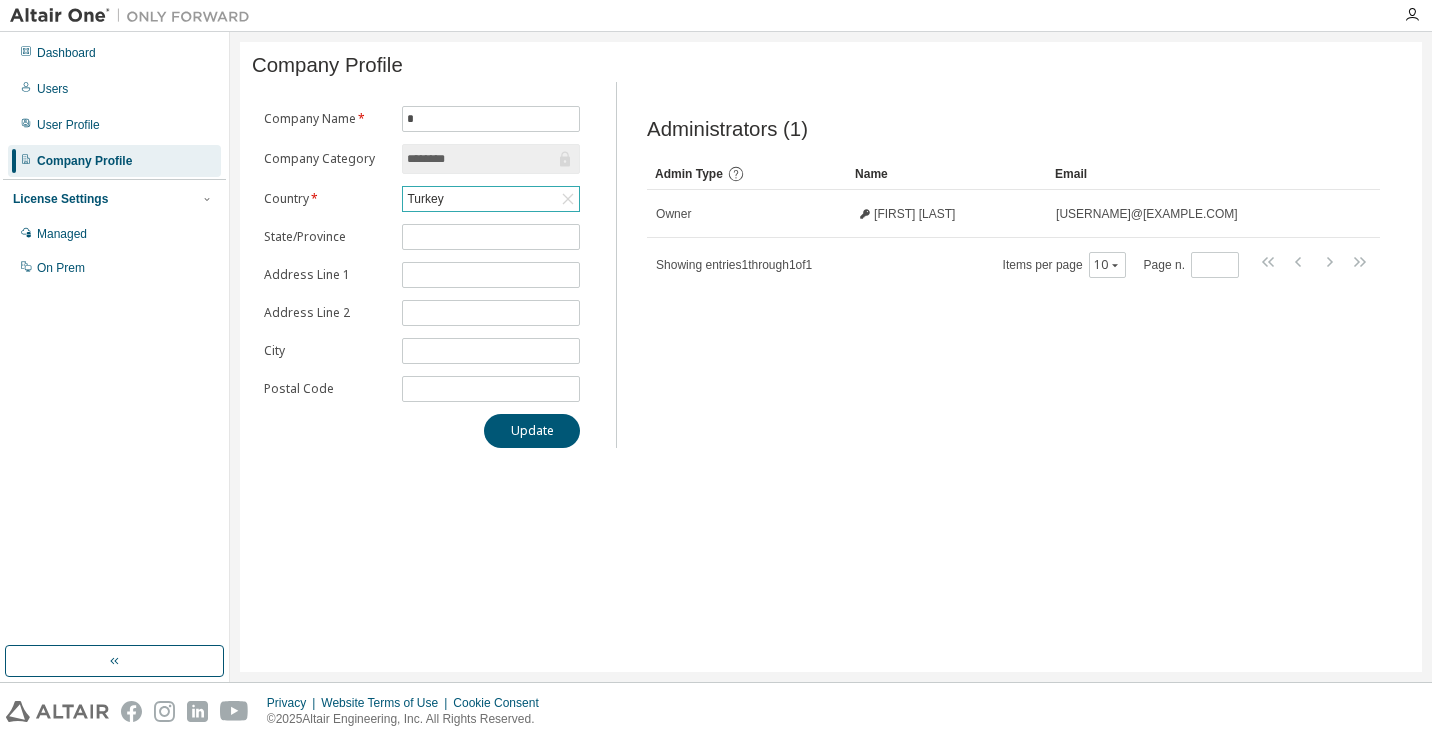 click on "Turkey" at bounding box center [491, 199] 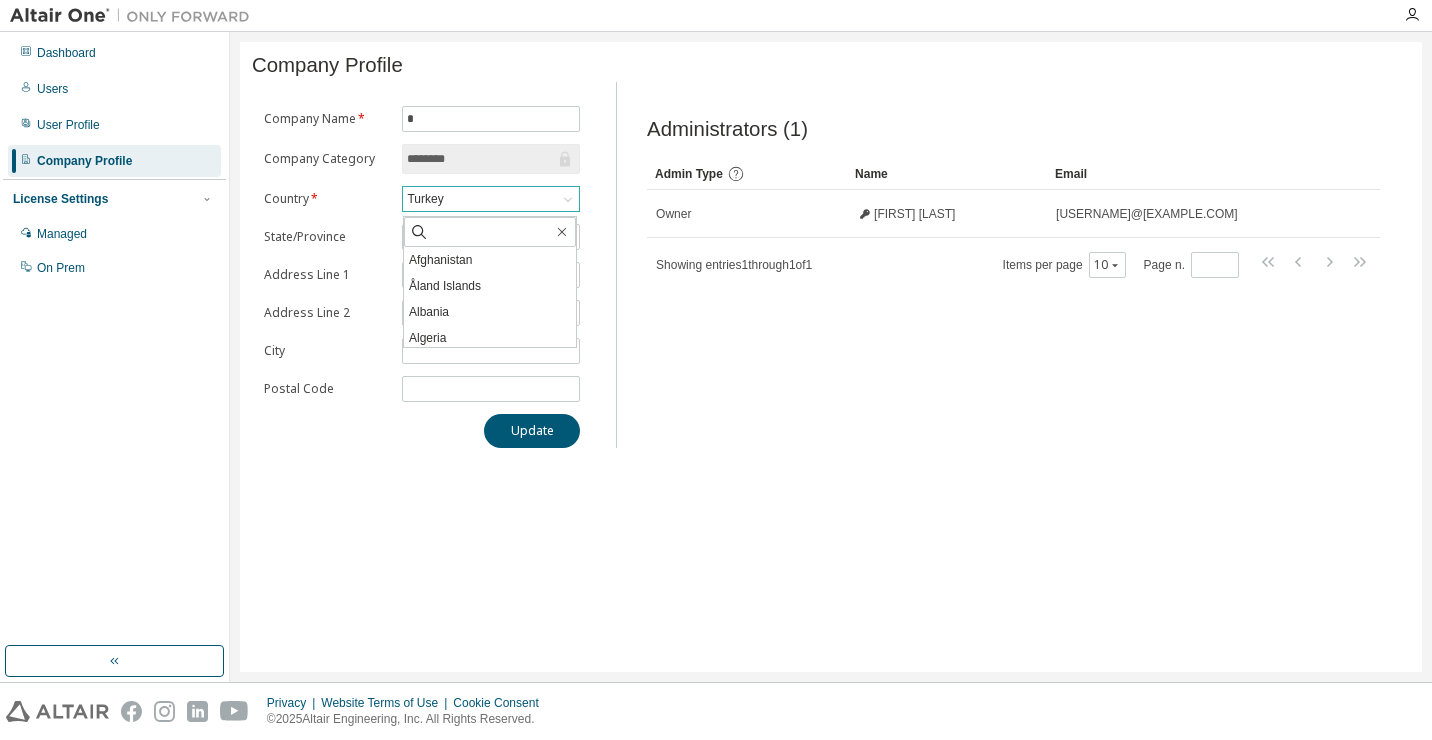 click on "Turkey" at bounding box center (491, 199) 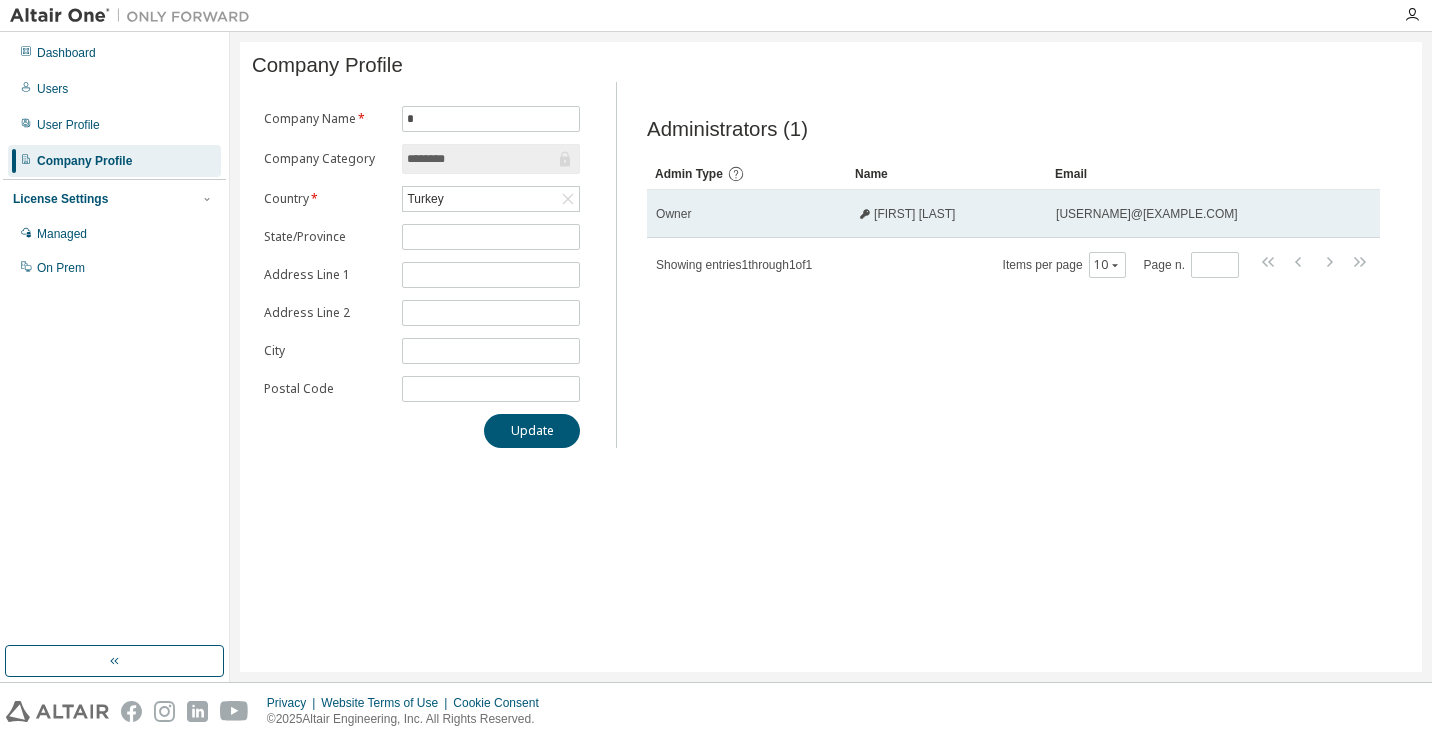 click on "[FIRST] [LAST]" at bounding box center [914, 214] 